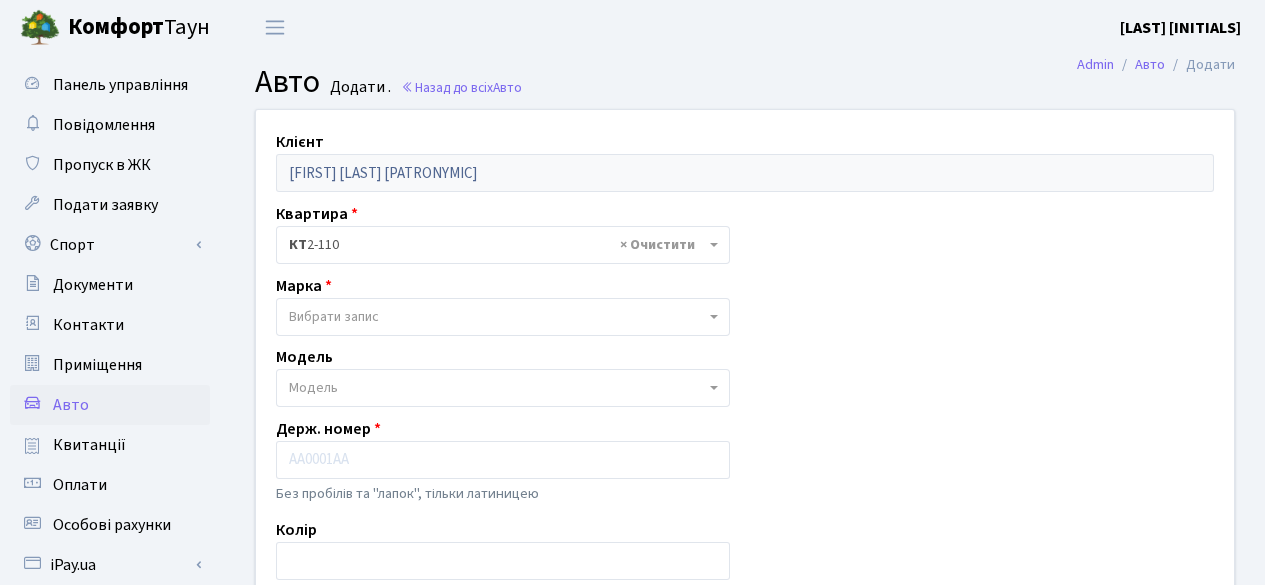 scroll, scrollTop: 0, scrollLeft: 0, axis: both 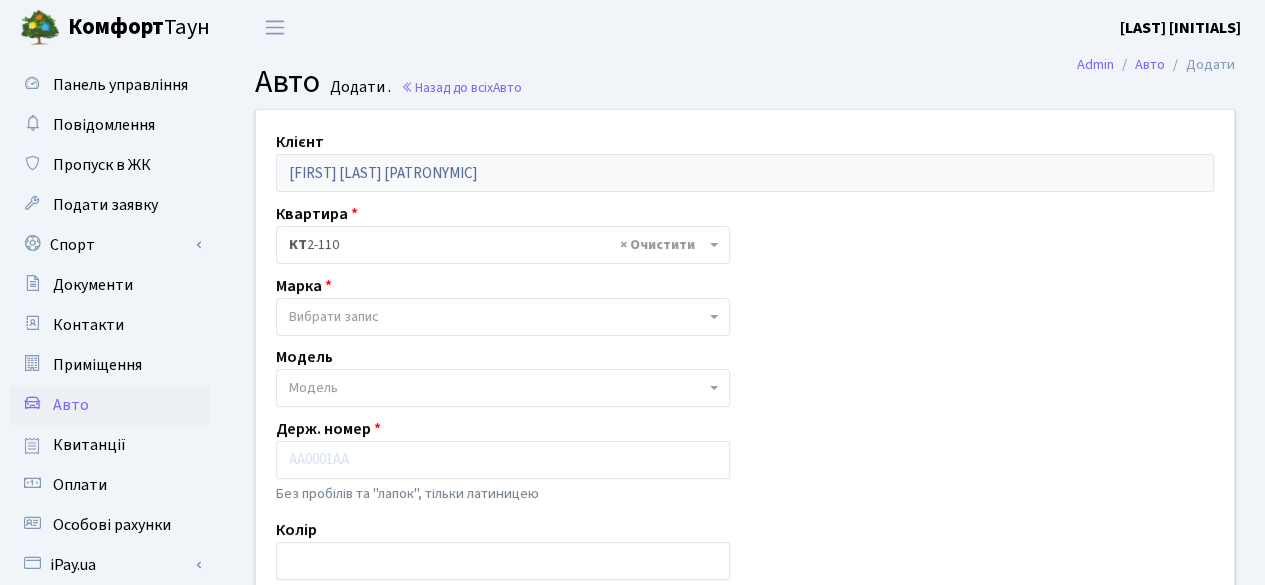 click on "Вибрати запис" at bounding box center (497, 317) 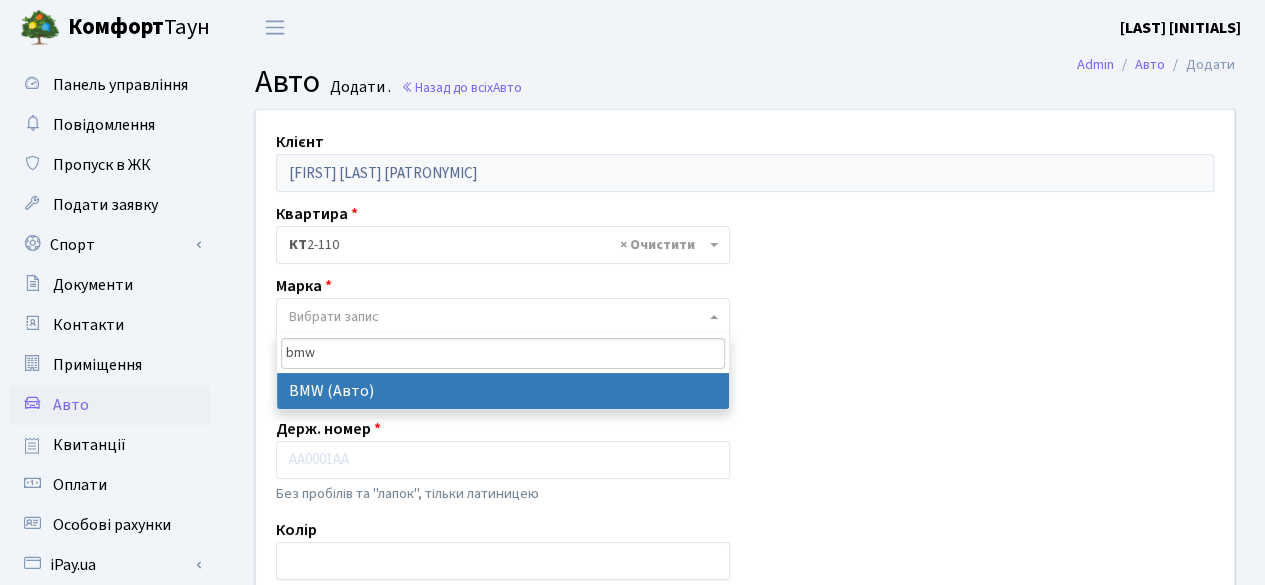 type on "bmw" 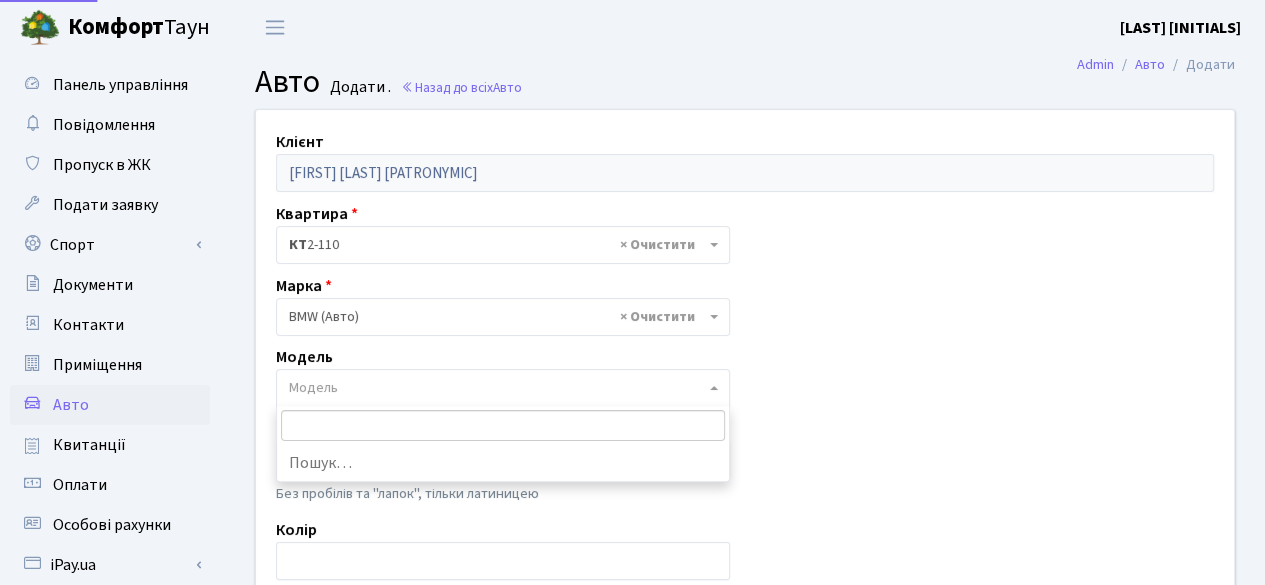 click on "Модель" at bounding box center (497, 388) 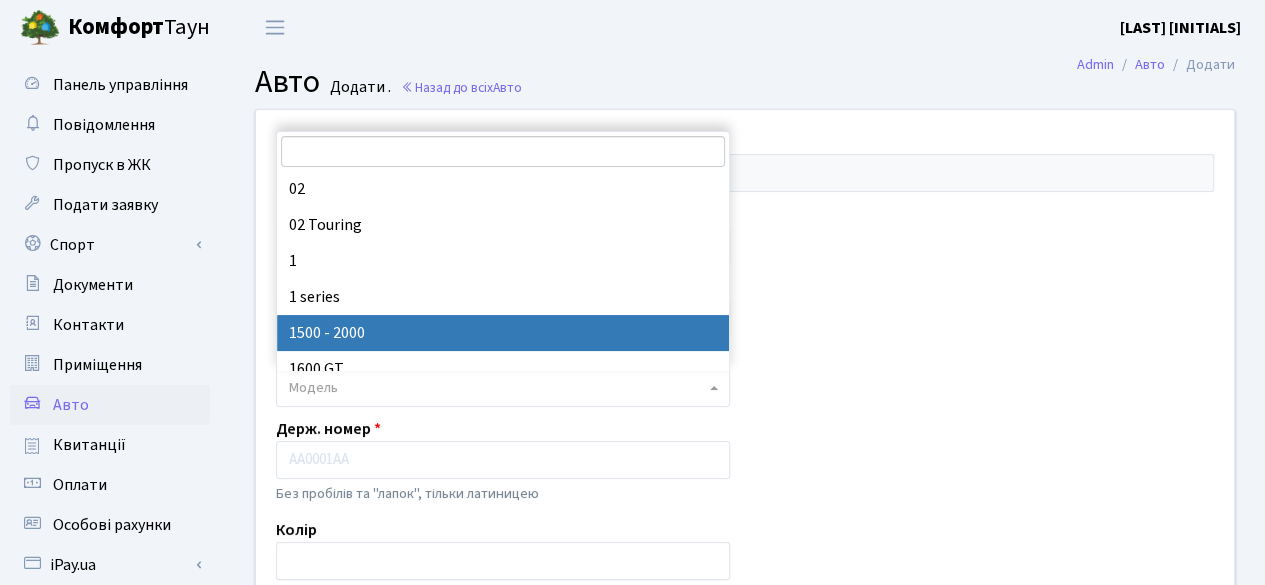 drag, startPoint x: 1134, startPoint y: 440, endPoint x: 1123, endPoint y: 437, distance: 11.401754 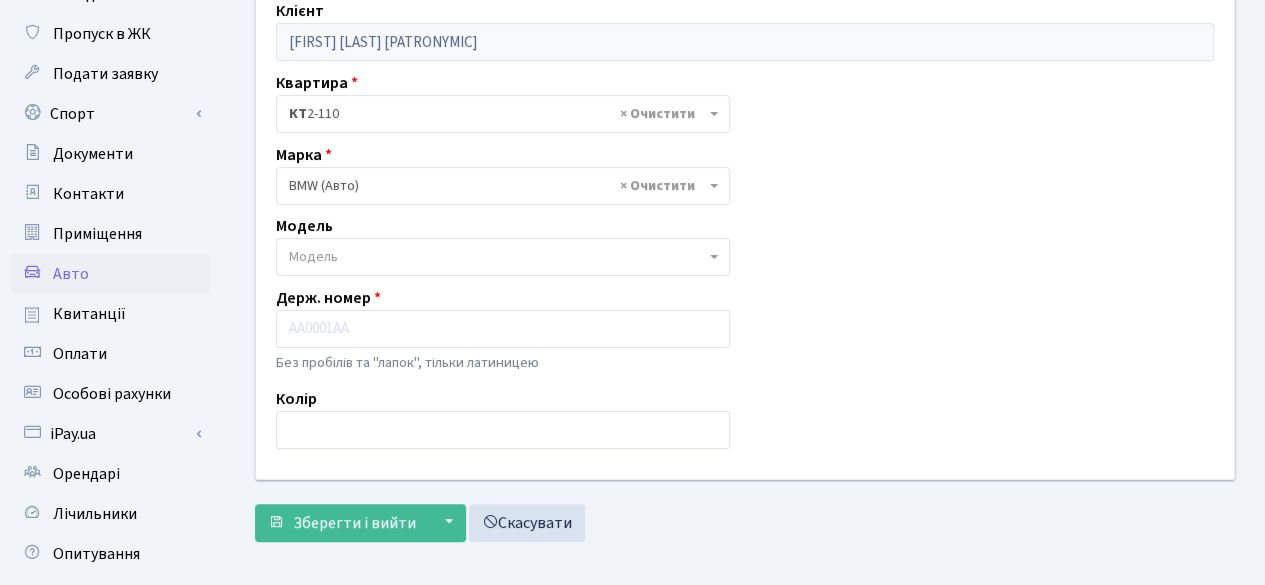 scroll, scrollTop: 100, scrollLeft: 0, axis: vertical 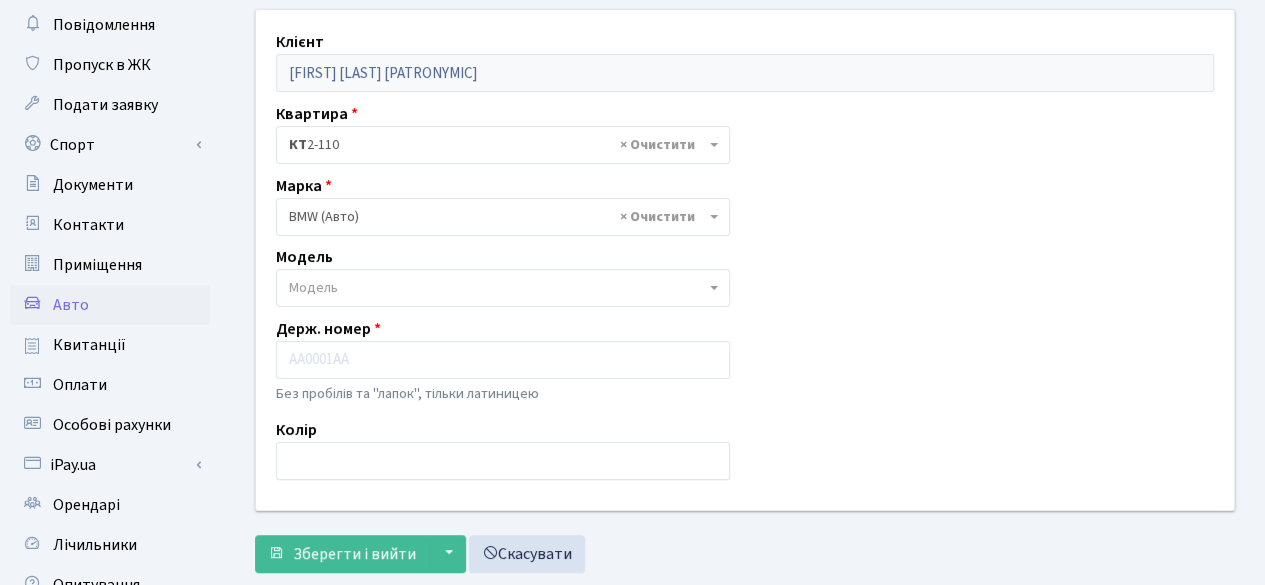 click on "Модель" at bounding box center [497, 288] 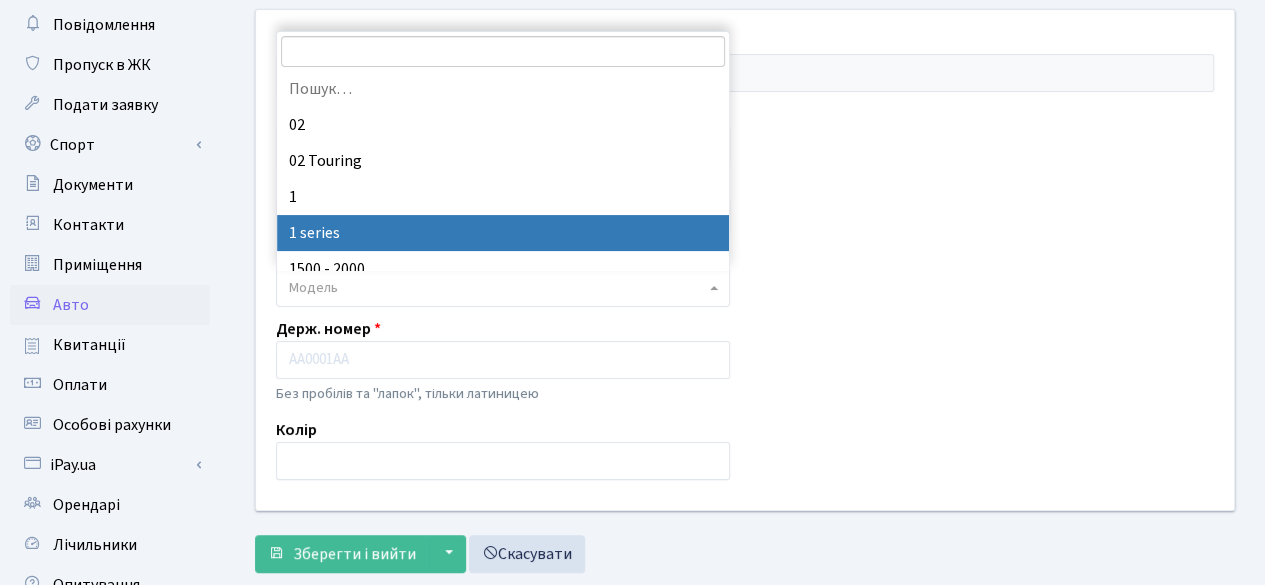 type on "а" 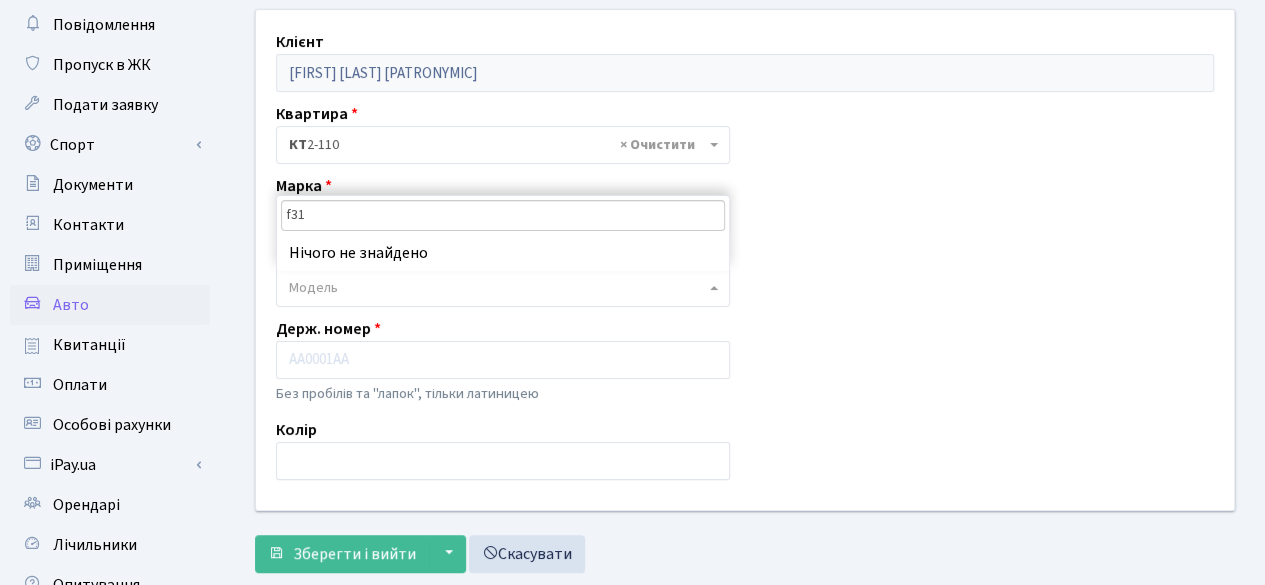 drag, startPoint x: 327, startPoint y: 209, endPoint x: 253, endPoint y: 198, distance: 74.8131 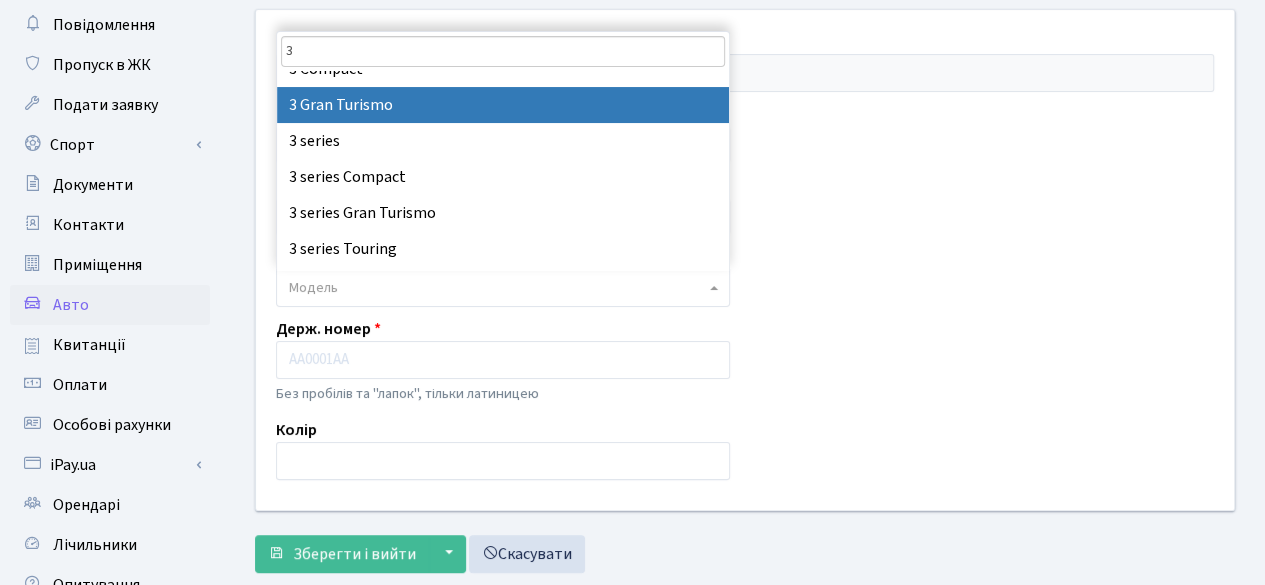scroll, scrollTop: 196, scrollLeft: 0, axis: vertical 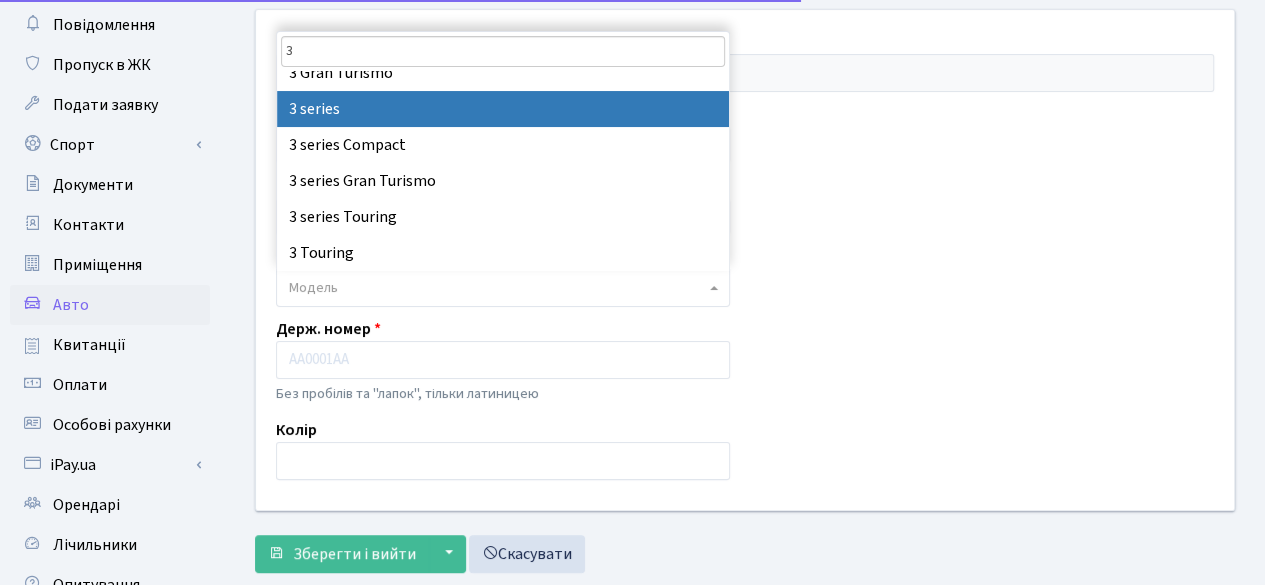 type on "3" 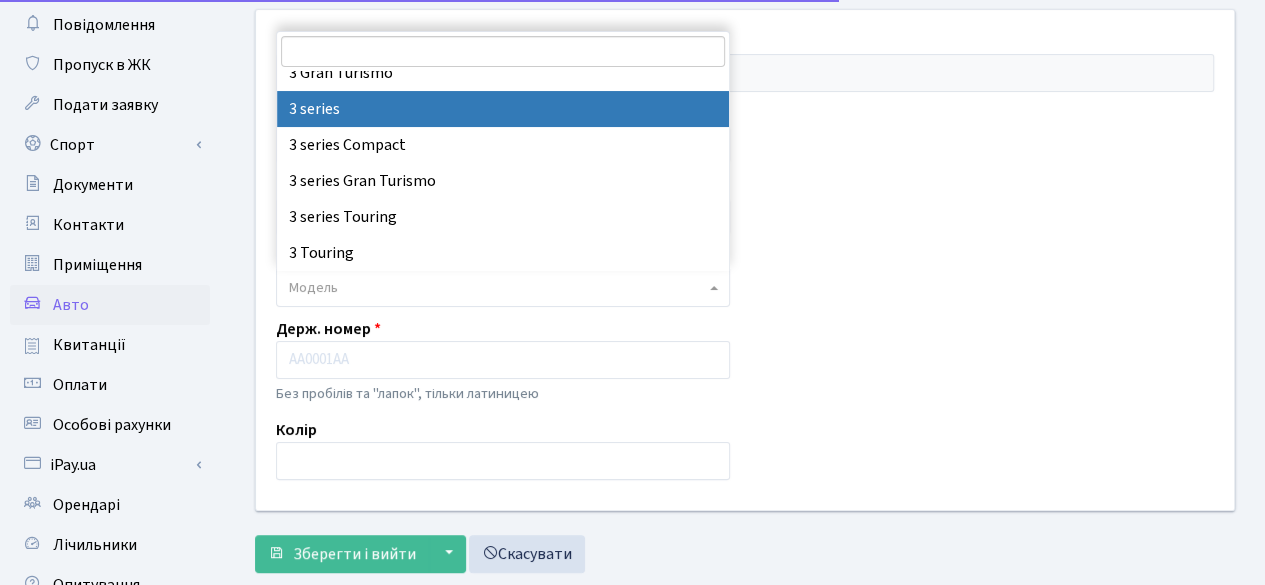 select on "4556" 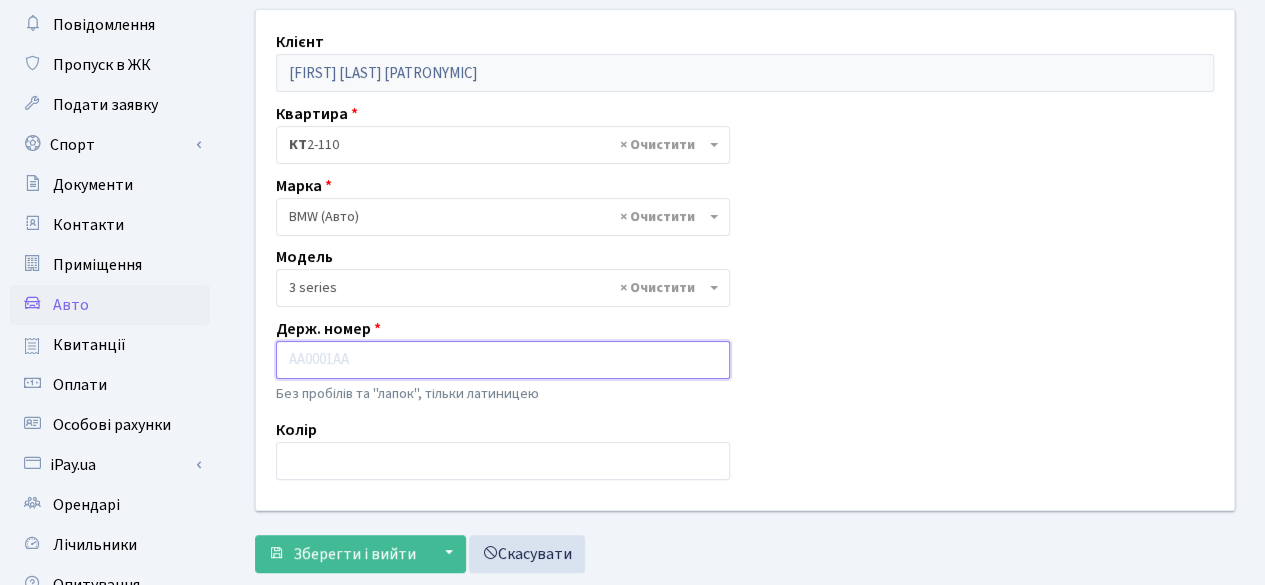 click at bounding box center [503, 360] 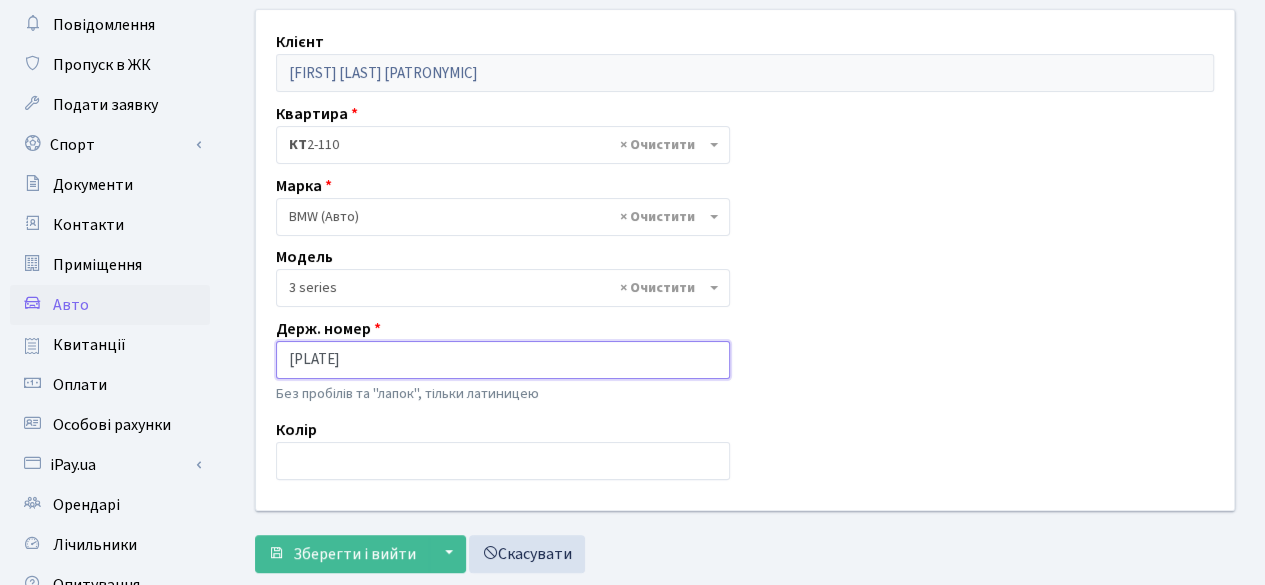 type on "КА3997МК" 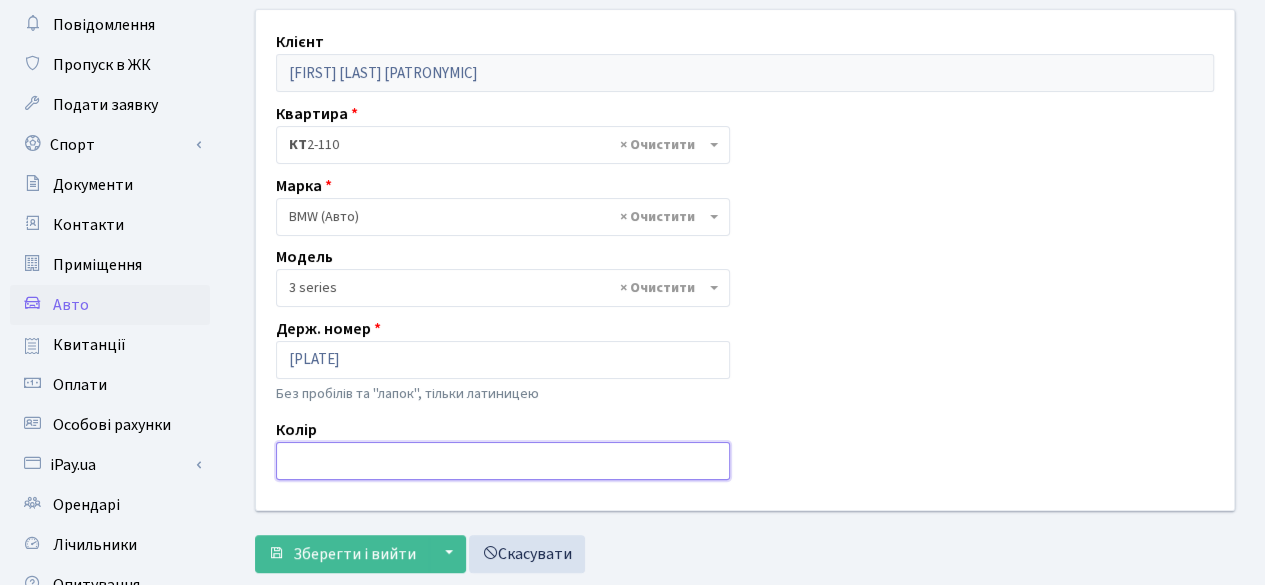 click at bounding box center (503, 461) 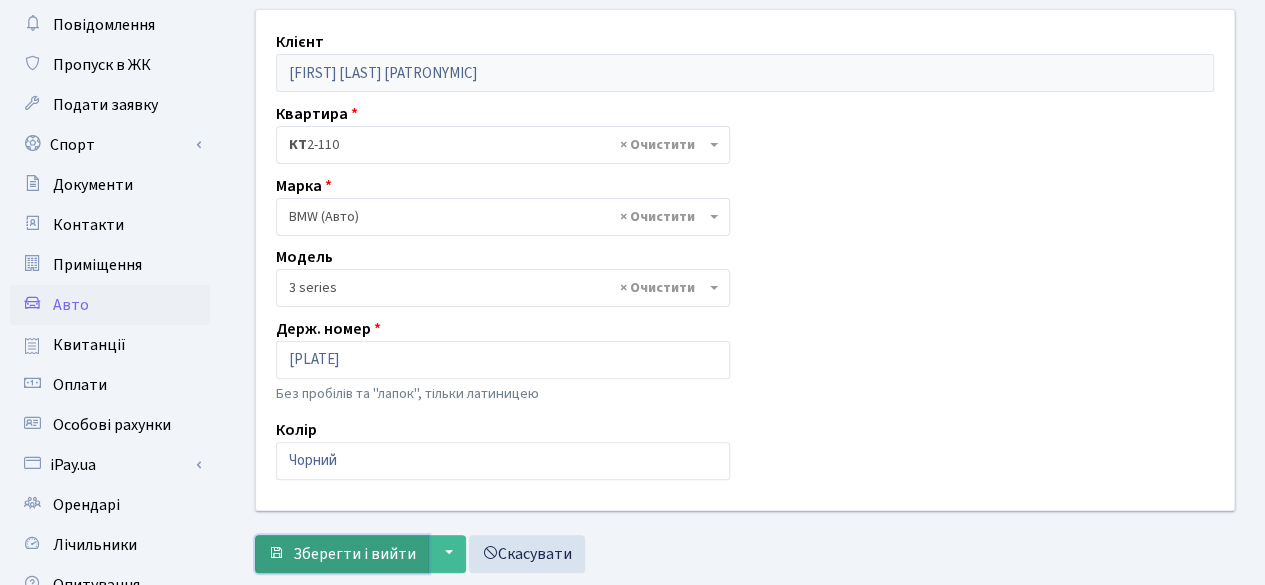click on "Зберегти і вийти" at bounding box center (342, 554) 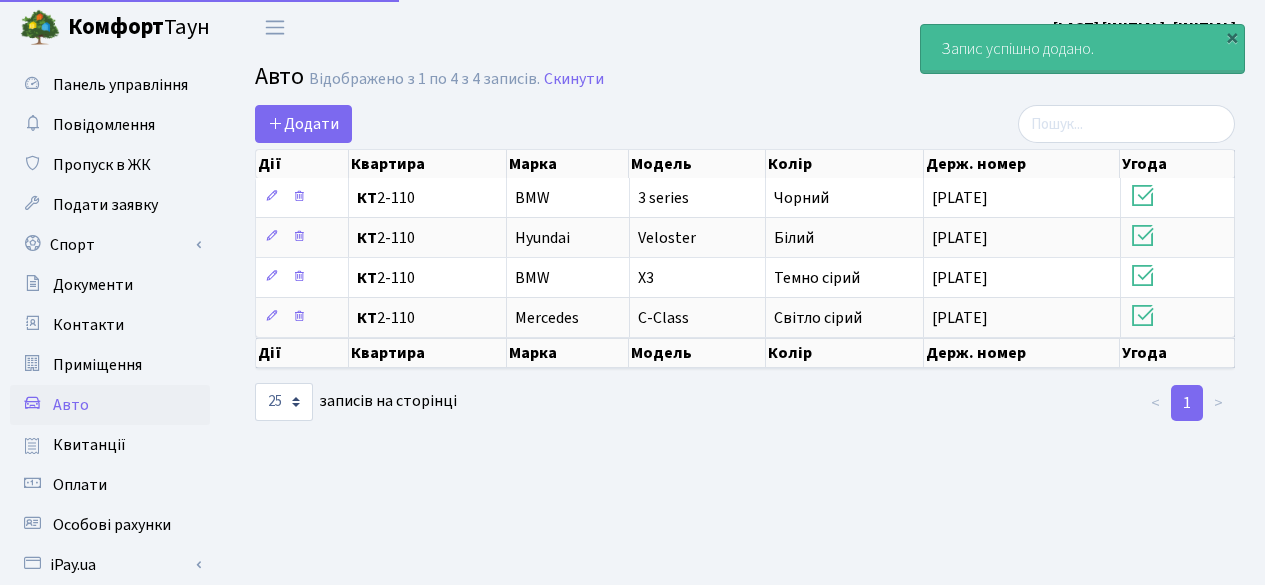 select on "25" 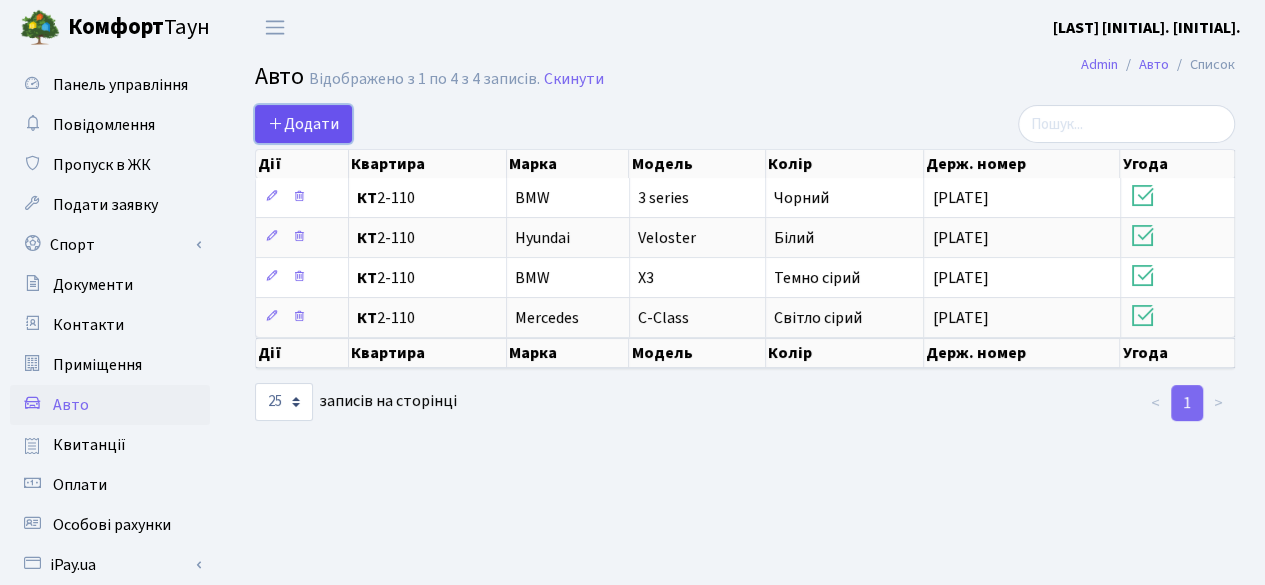 click on "Додати" at bounding box center (303, 124) 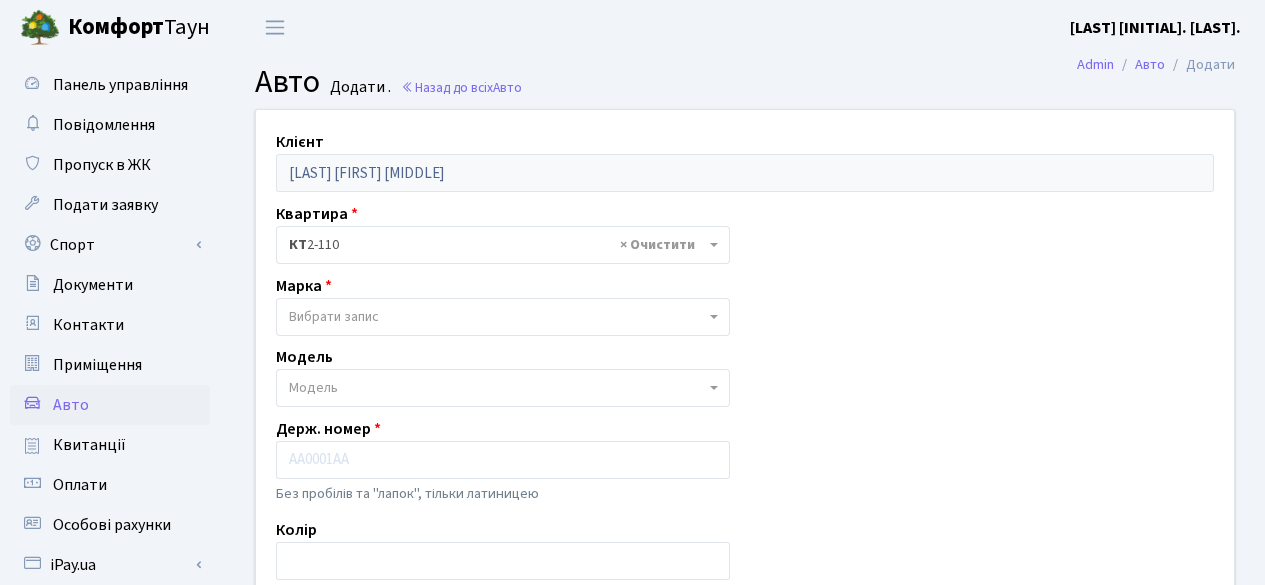 scroll, scrollTop: 0, scrollLeft: 0, axis: both 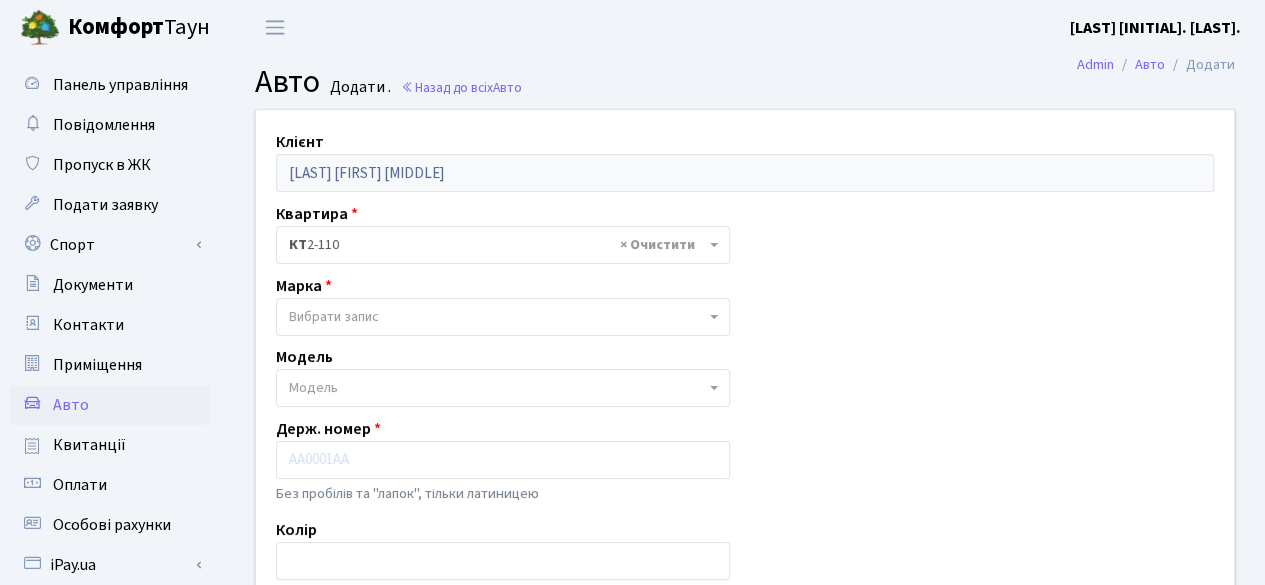 click on "Вибрати запис" at bounding box center [334, 317] 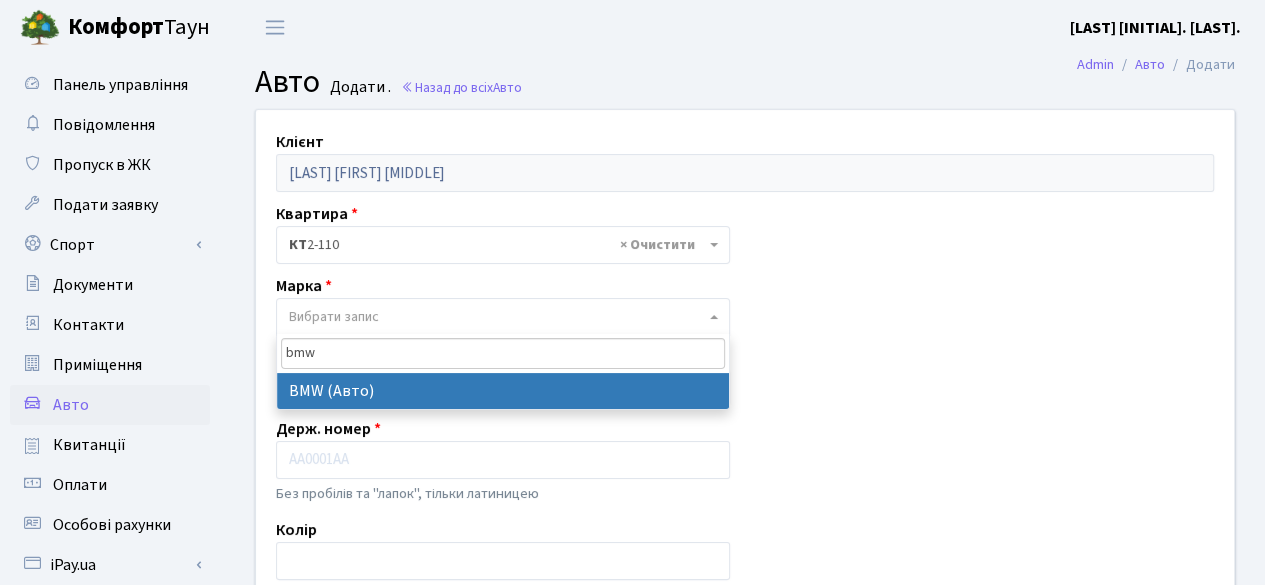 type on "bmw" 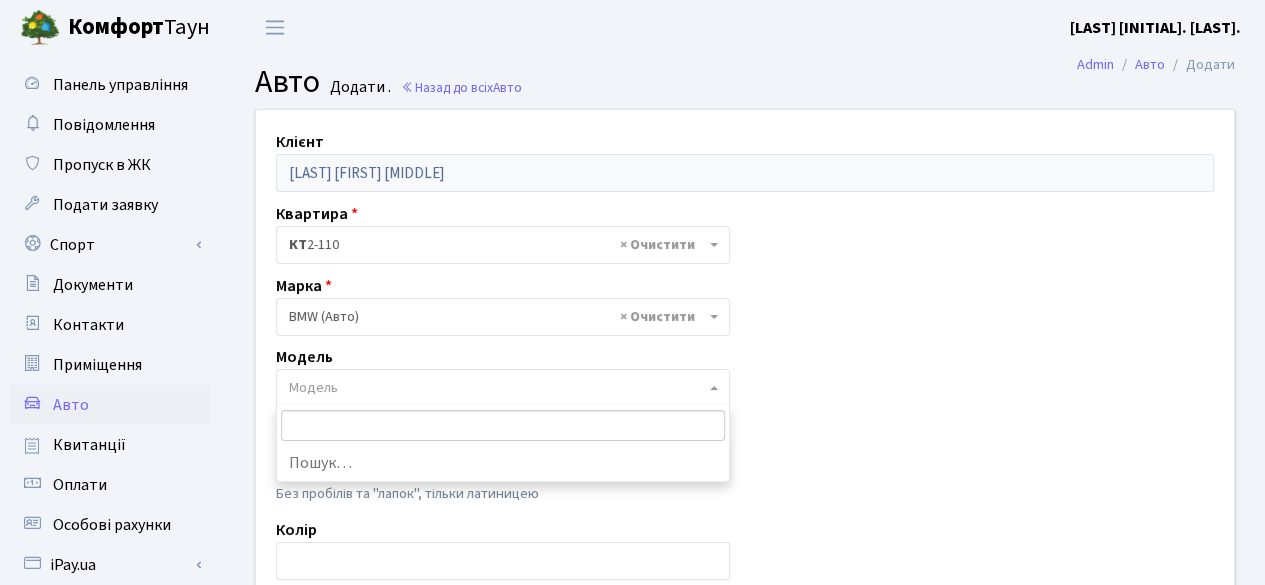 click on "Модель" at bounding box center (497, 388) 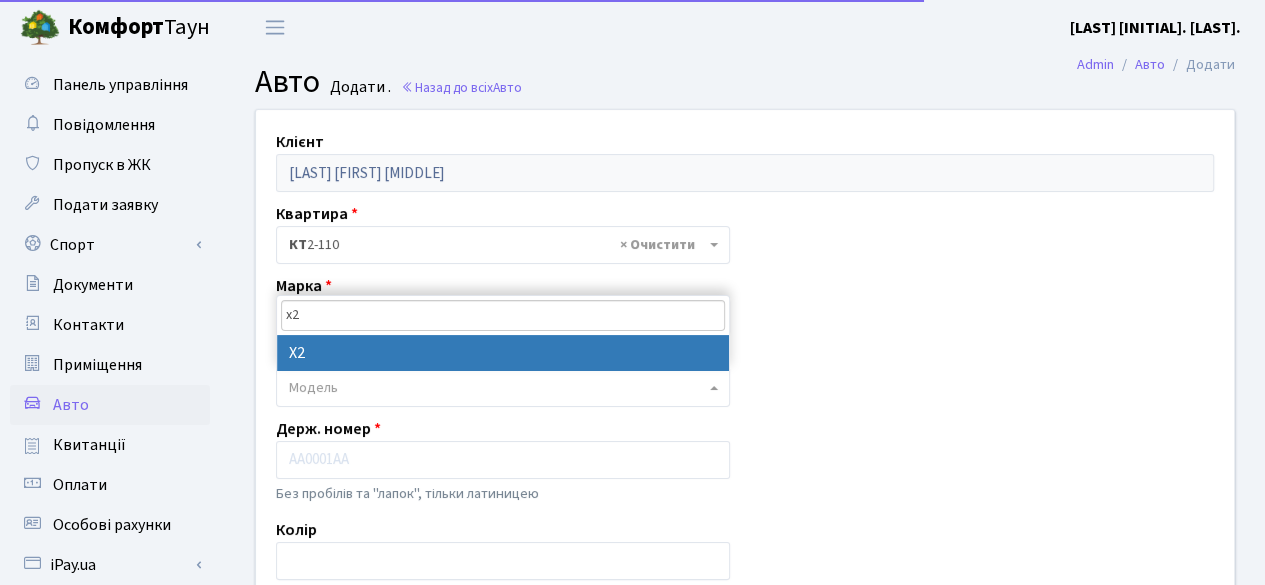 type on "x2" 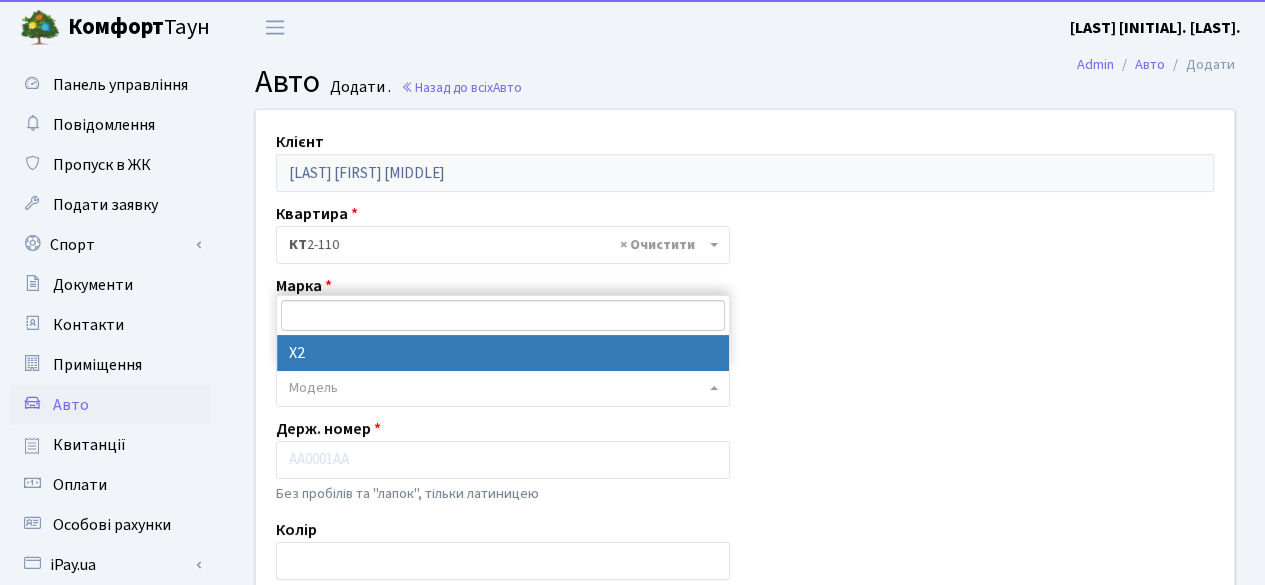 select on "3998" 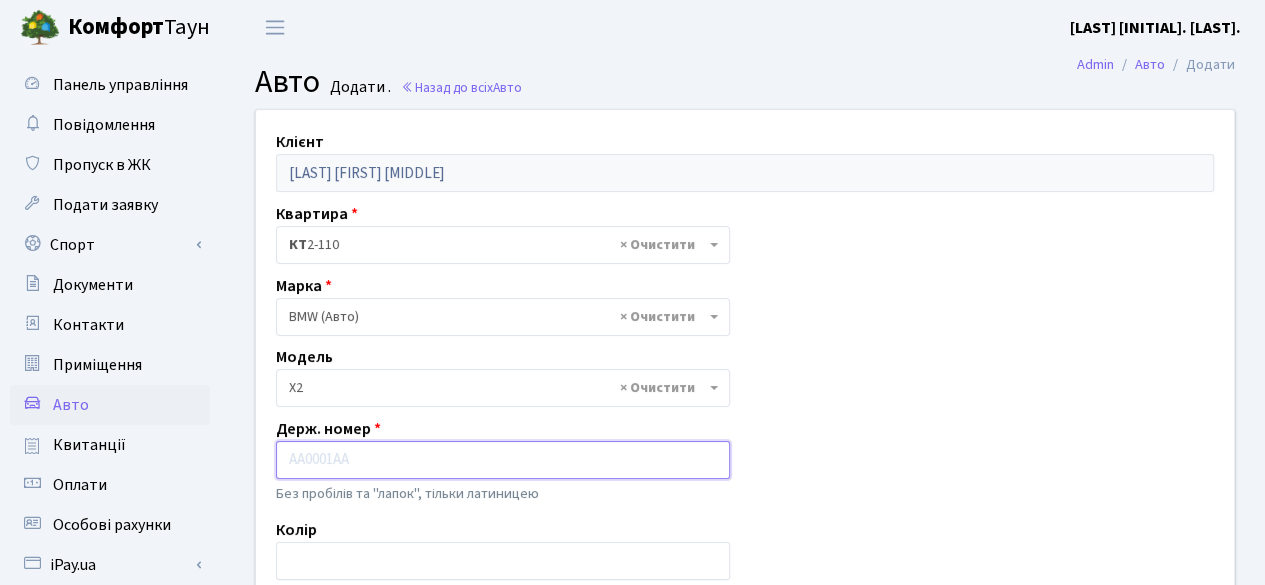 click at bounding box center (503, 460) 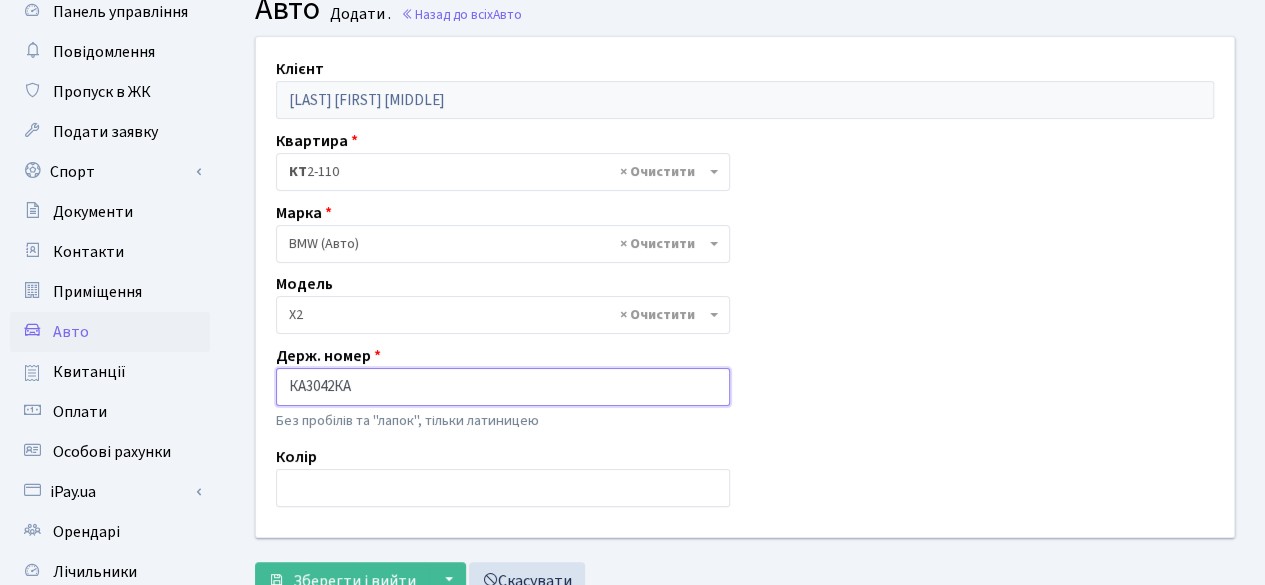 scroll, scrollTop: 100, scrollLeft: 0, axis: vertical 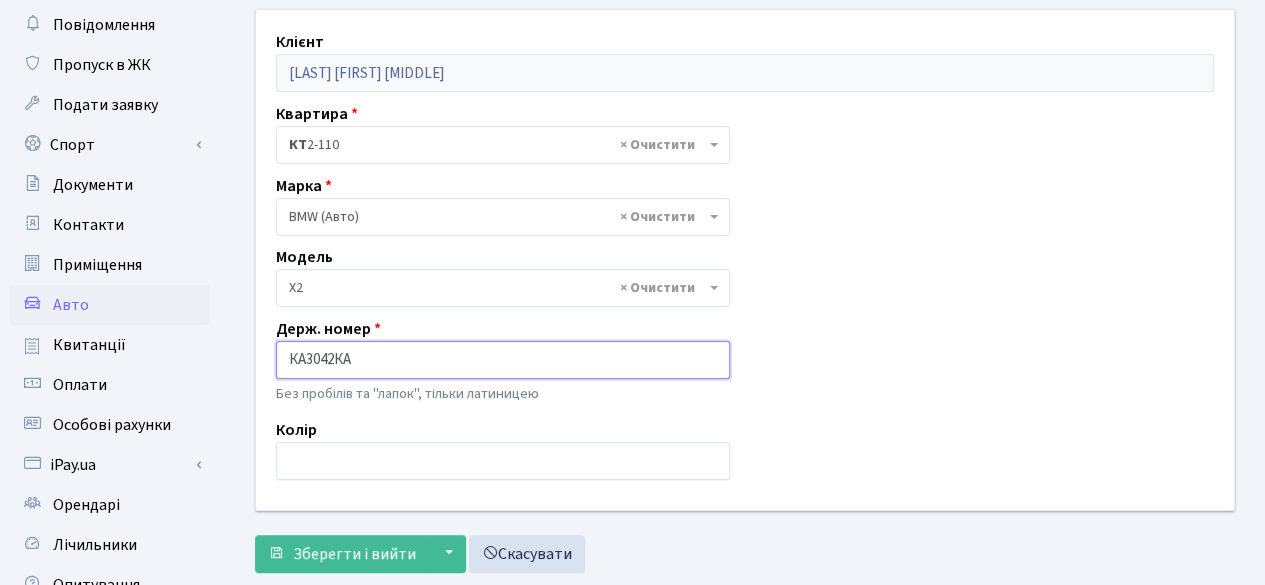 type on "КА3042КА" 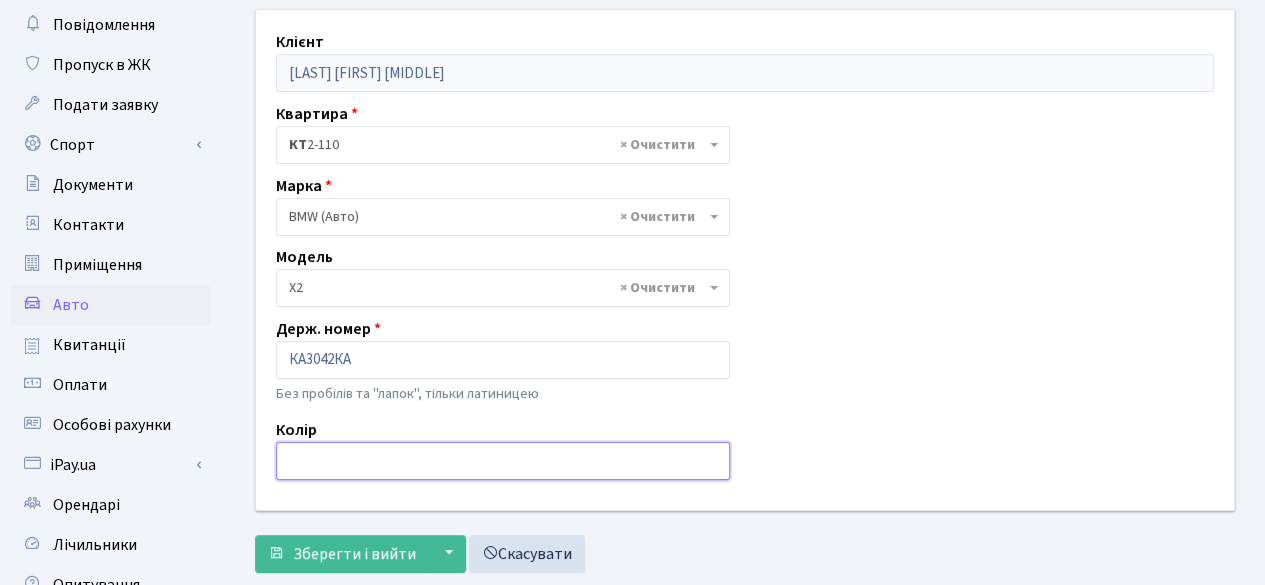 click at bounding box center [503, 461] 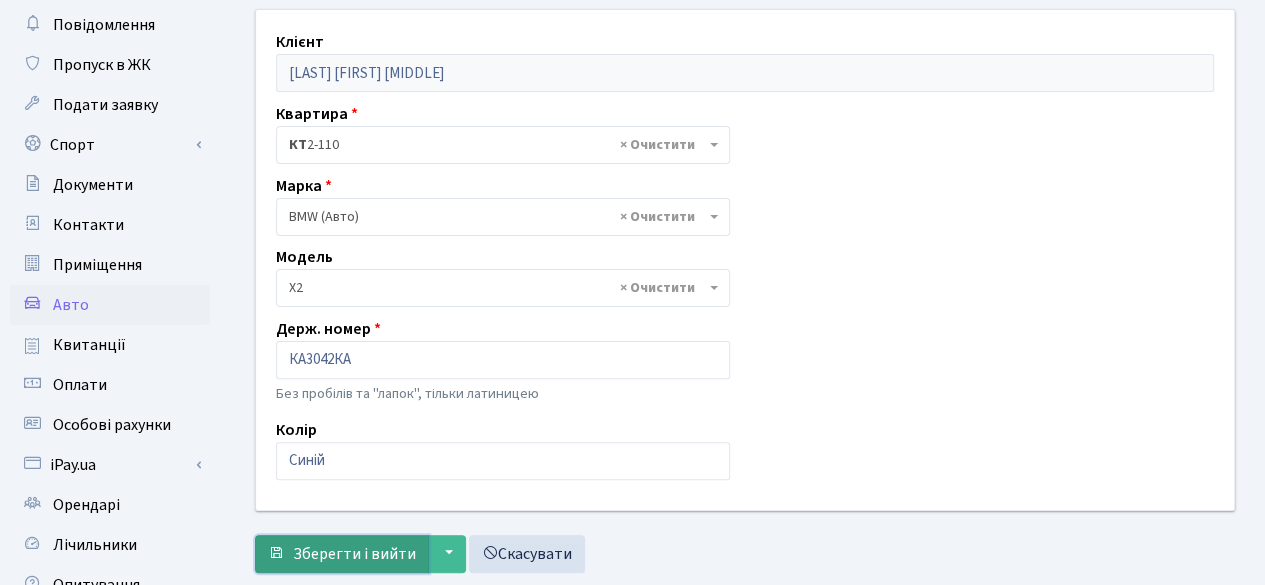 click on "Зберегти і вийти" at bounding box center (354, 554) 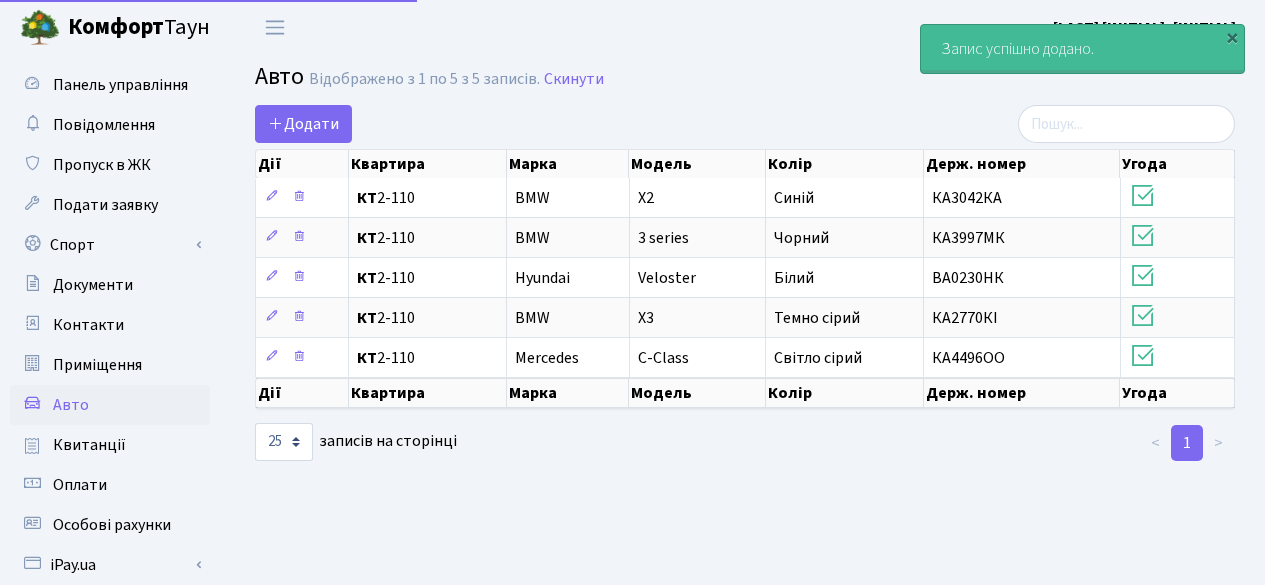 select on "25" 